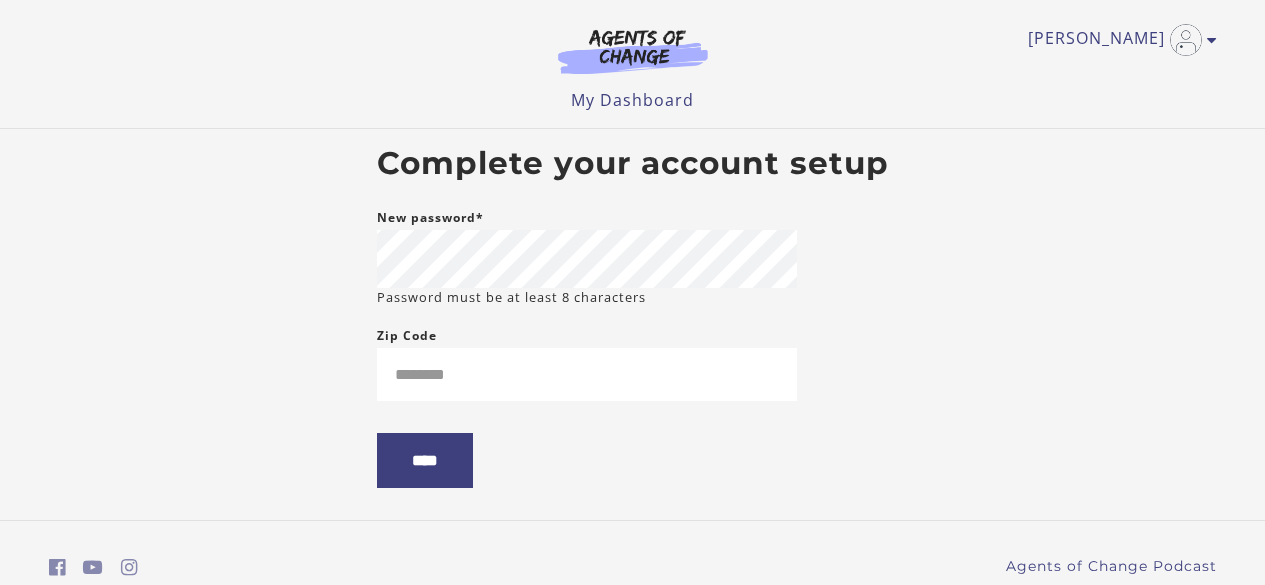 scroll, scrollTop: 0, scrollLeft: 0, axis: both 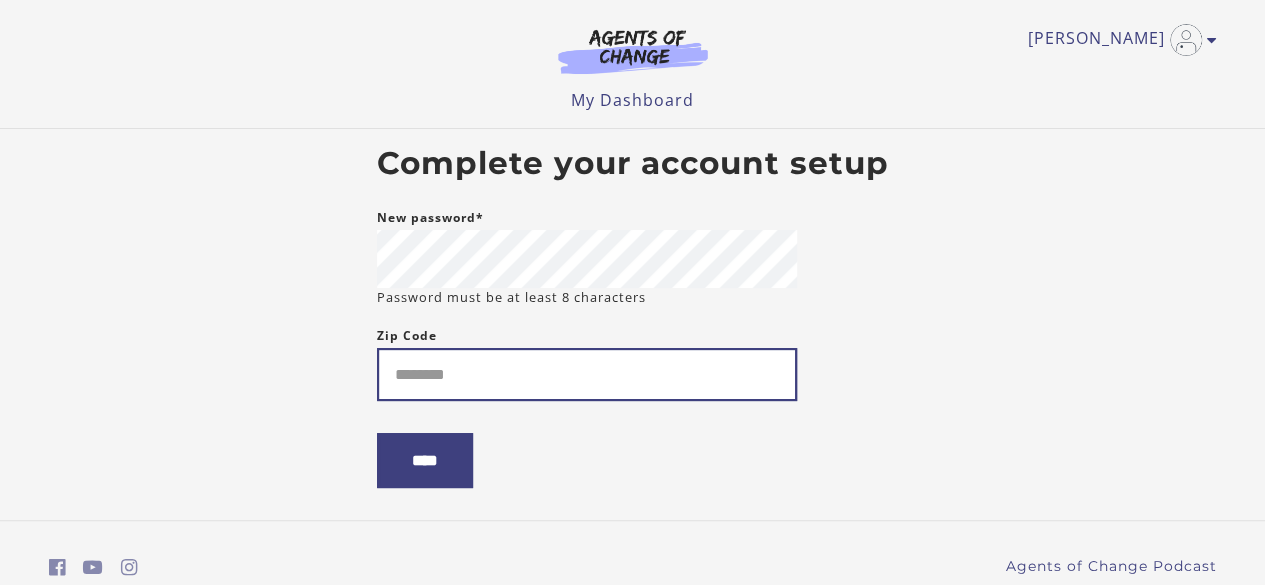 click on "Zip Code" at bounding box center [587, 374] 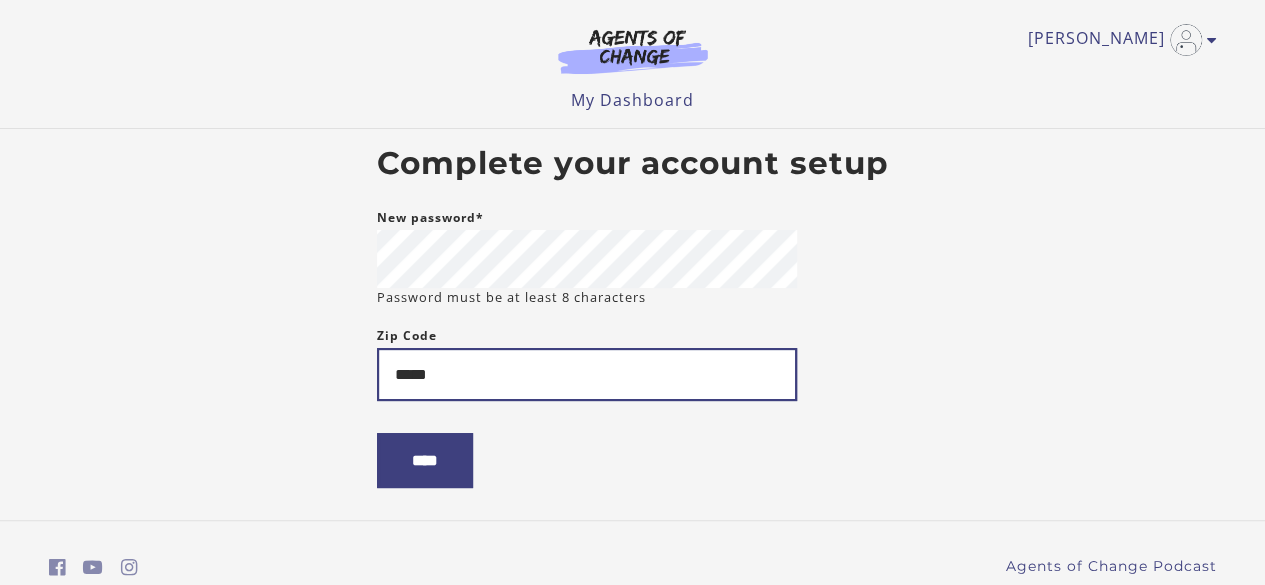 click on "*****" at bounding box center (587, 374) 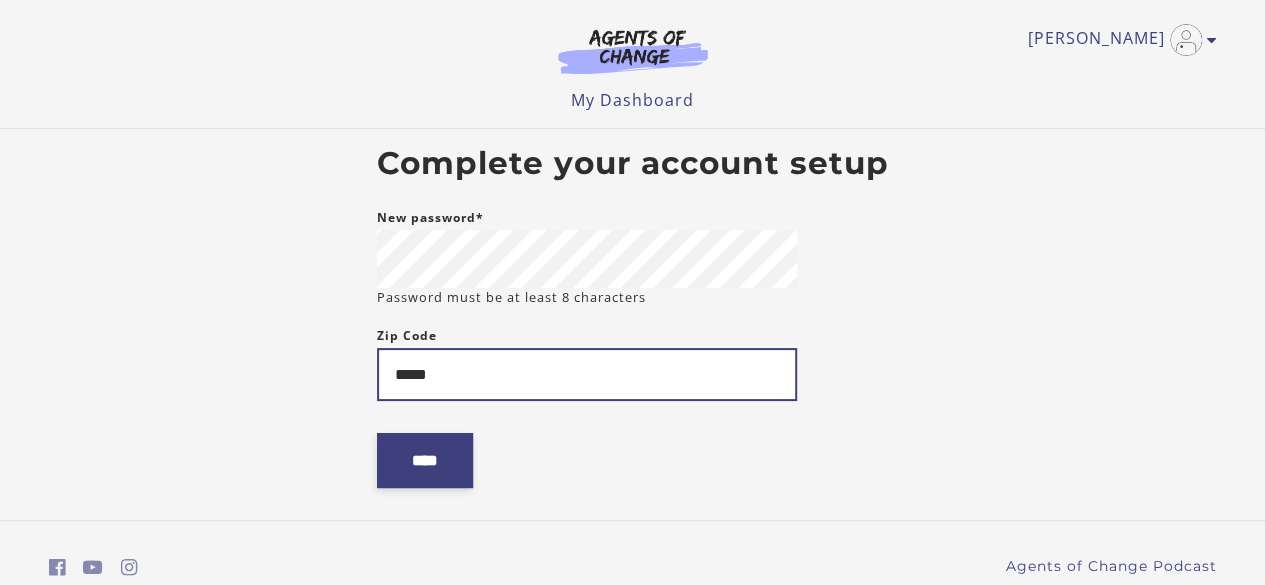 type on "*****" 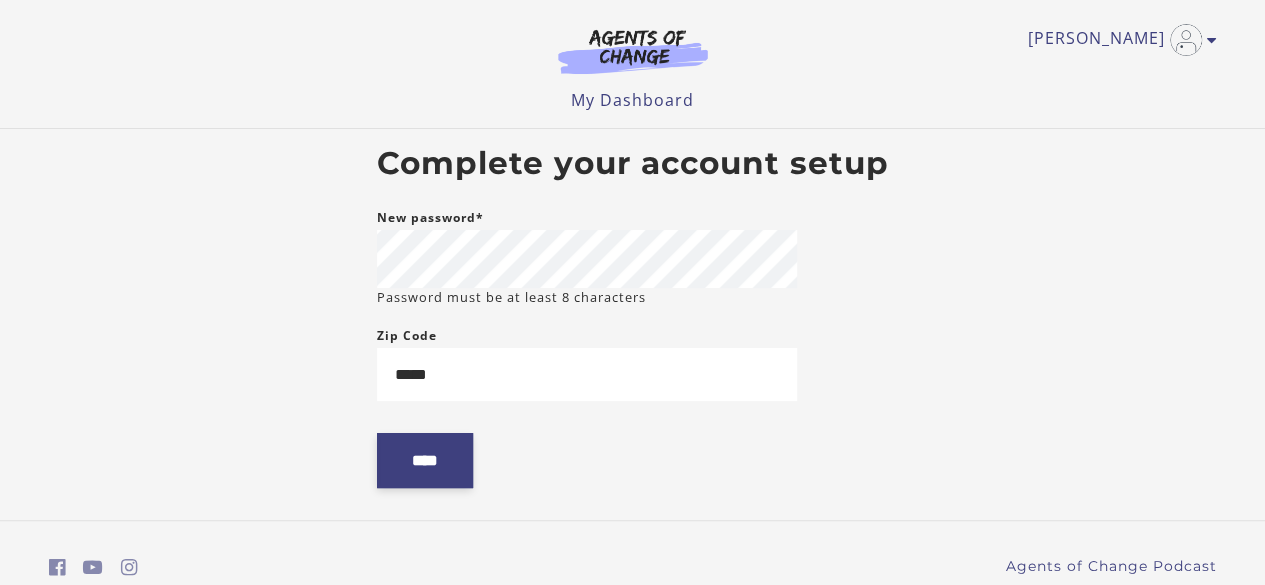 click on "****" at bounding box center [425, 460] 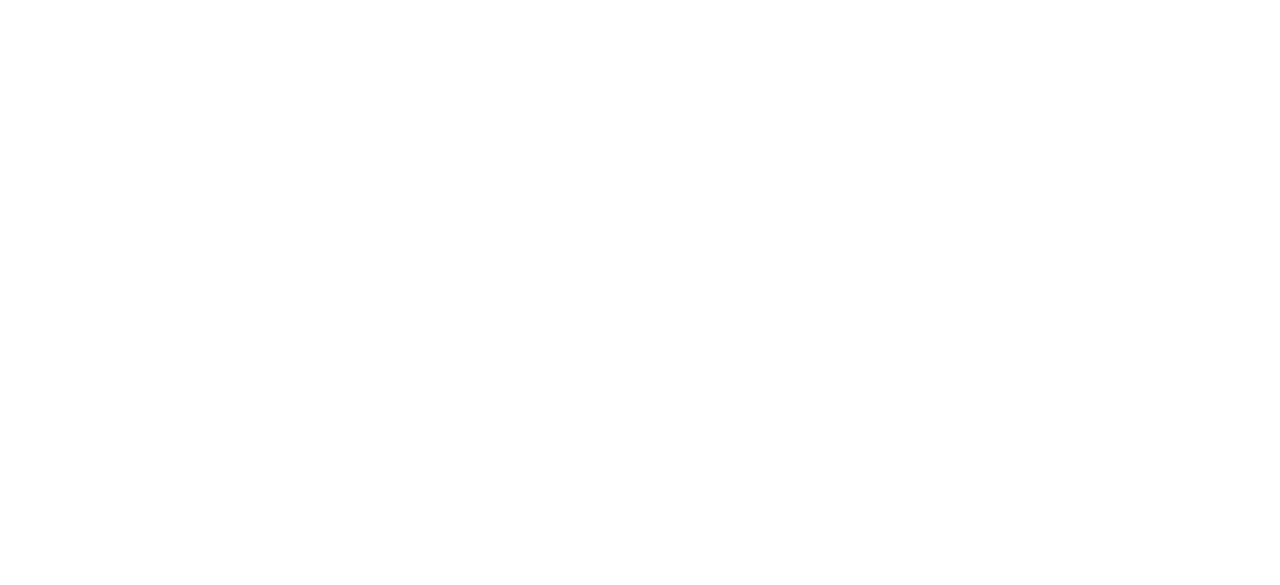 scroll, scrollTop: 0, scrollLeft: 0, axis: both 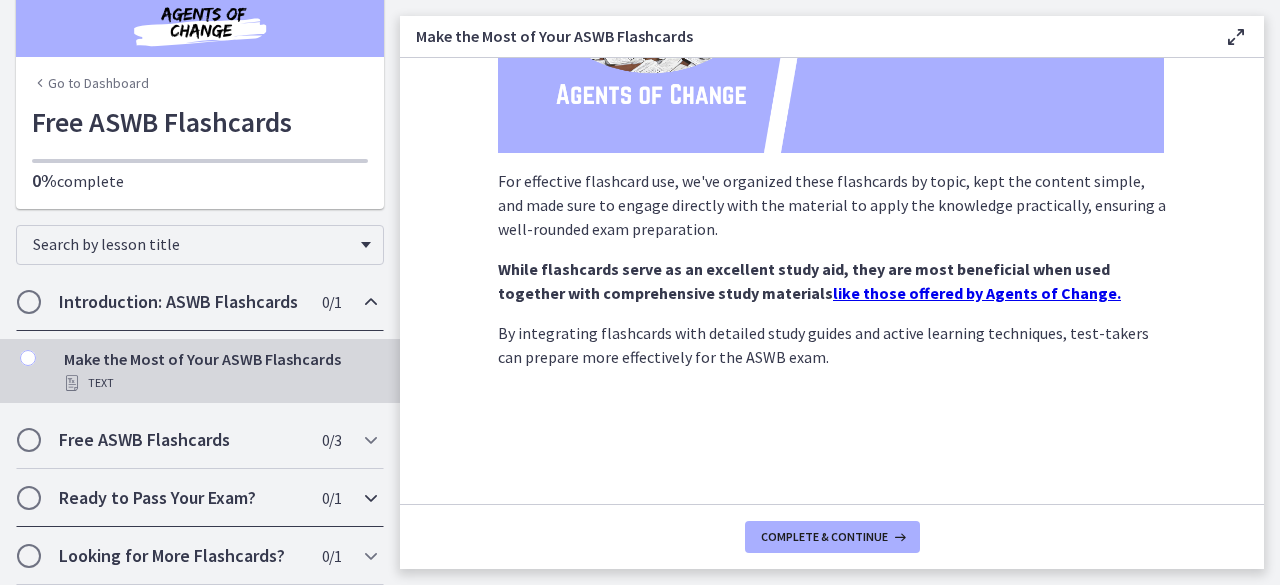 click at bounding box center (371, 498) 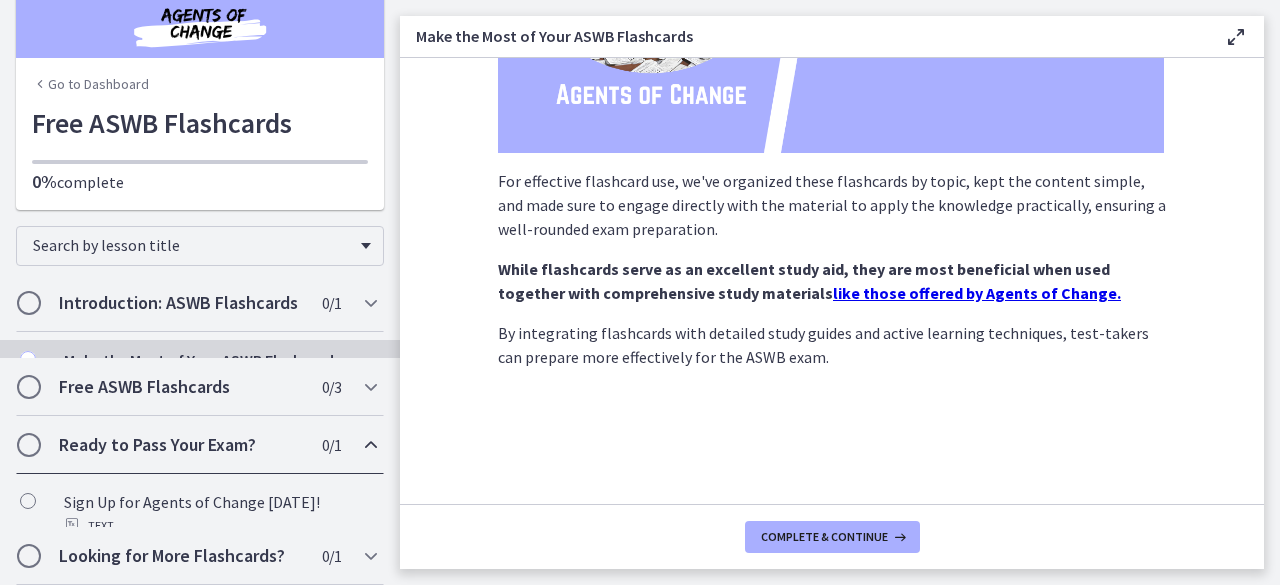 scroll, scrollTop: 45, scrollLeft: 0, axis: vertical 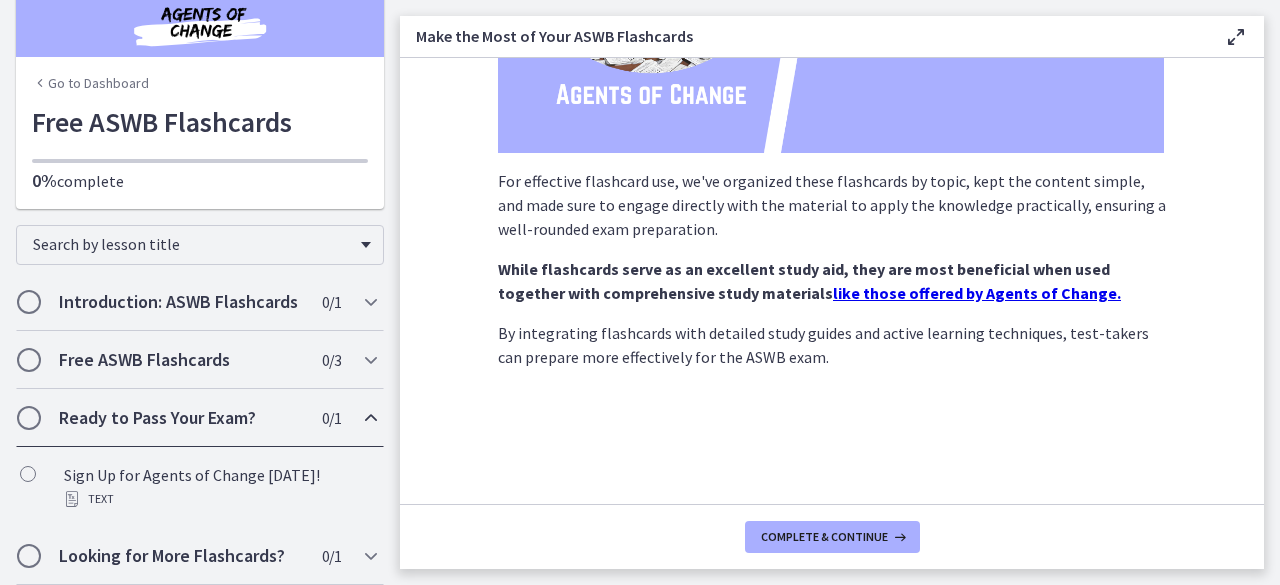 click at bounding box center [371, 418] 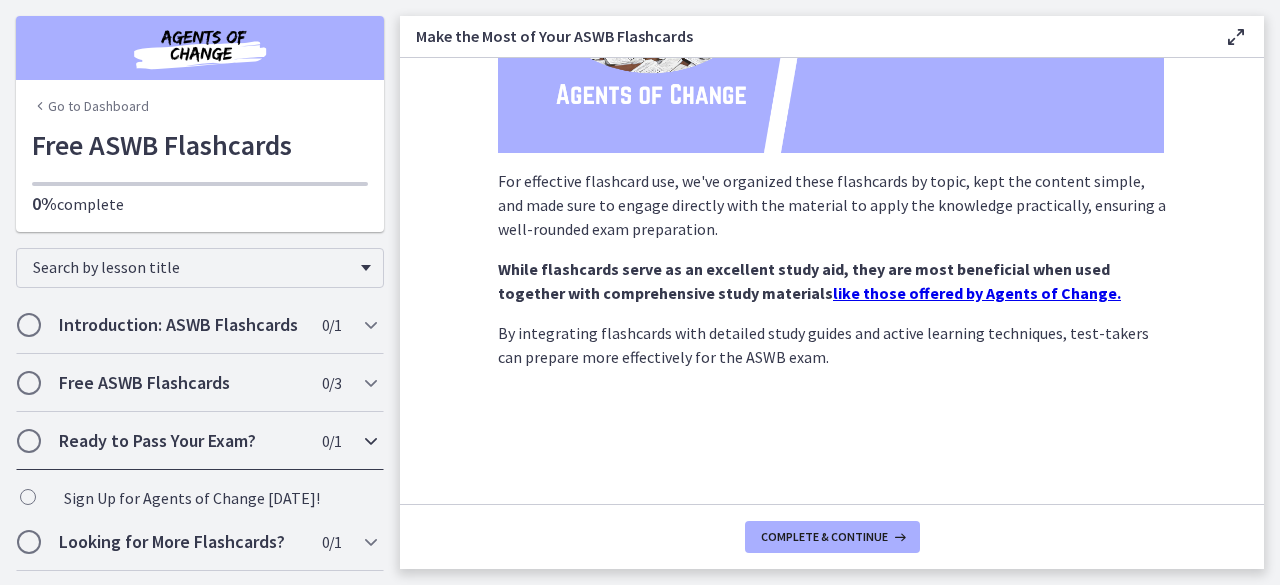 scroll, scrollTop: 0, scrollLeft: 0, axis: both 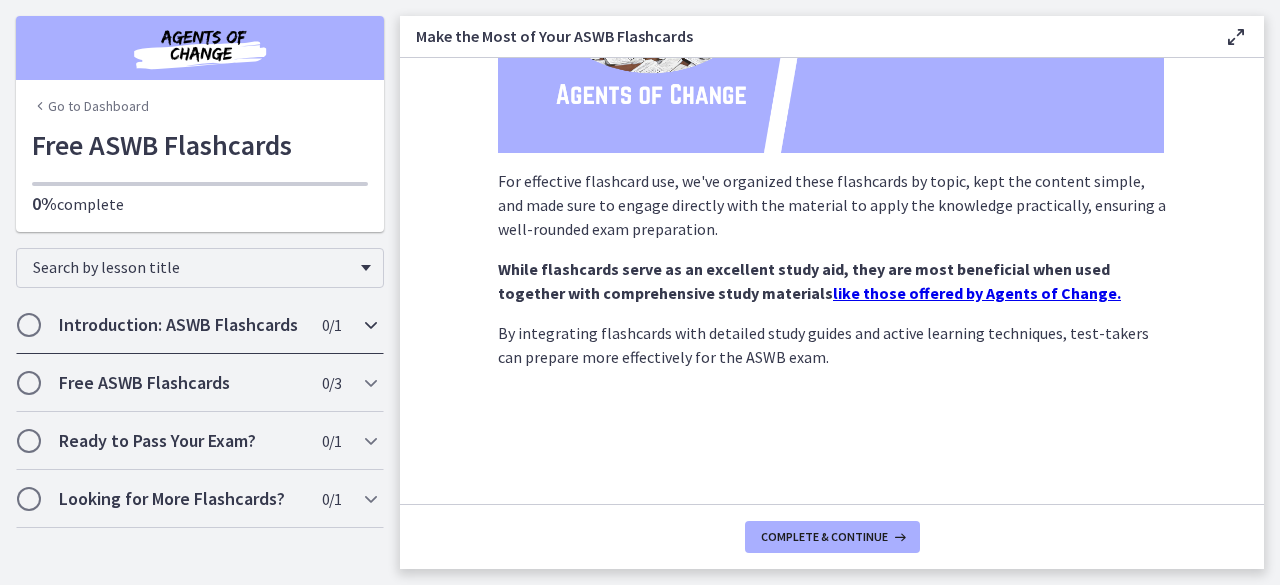 click at bounding box center (371, 325) 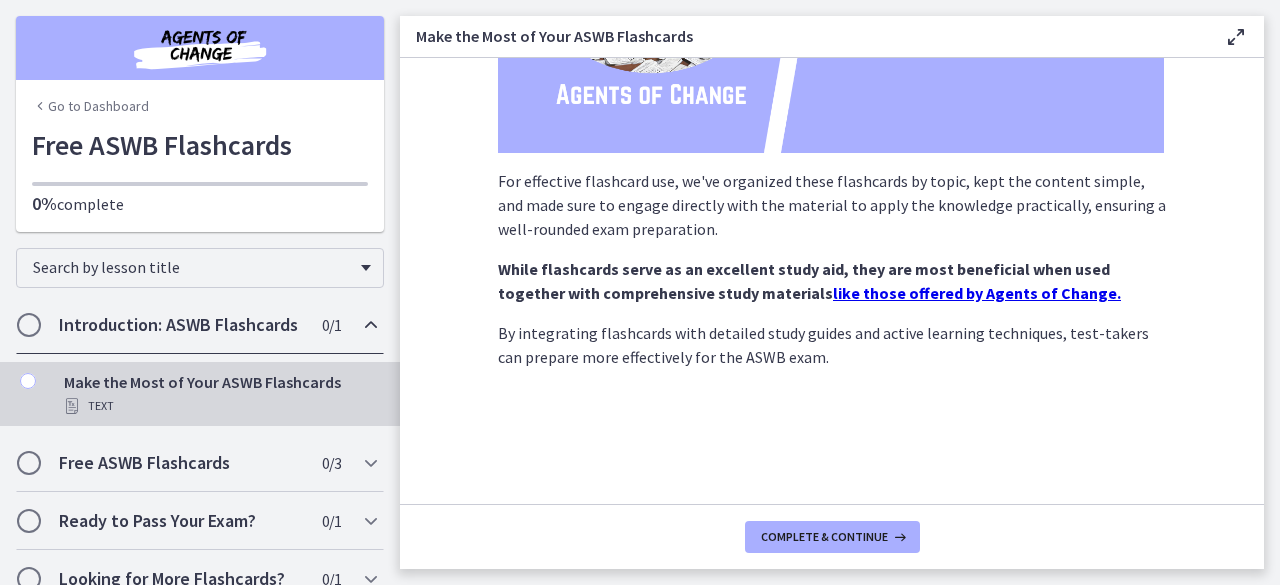 click at bounding box center (371, 325) 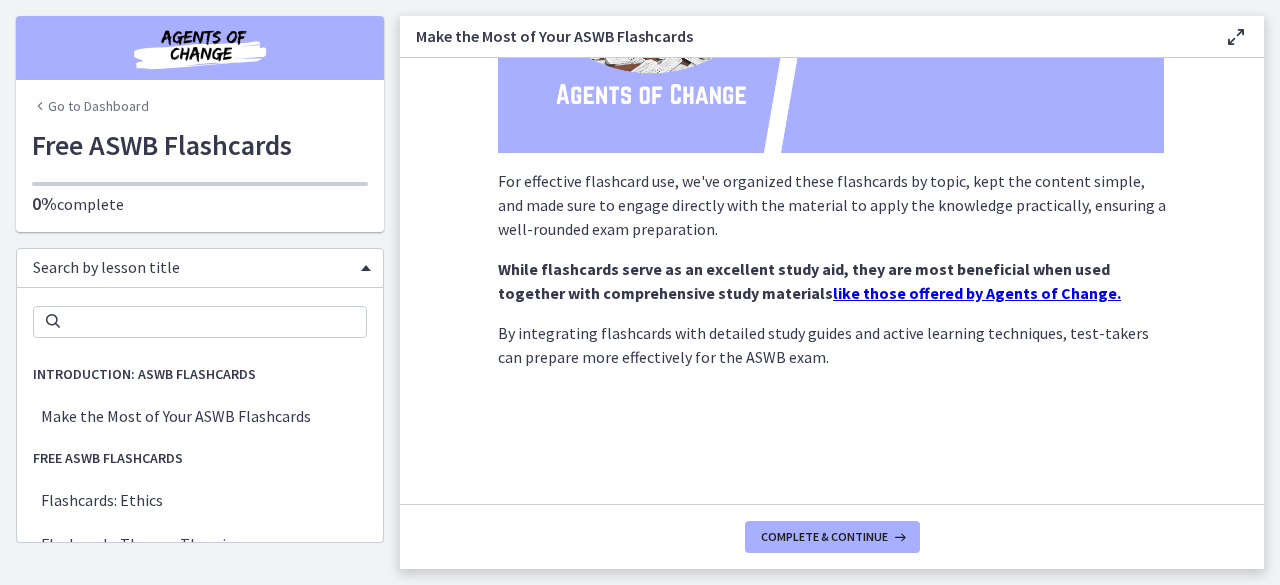 click at bounding box center [366, 268] 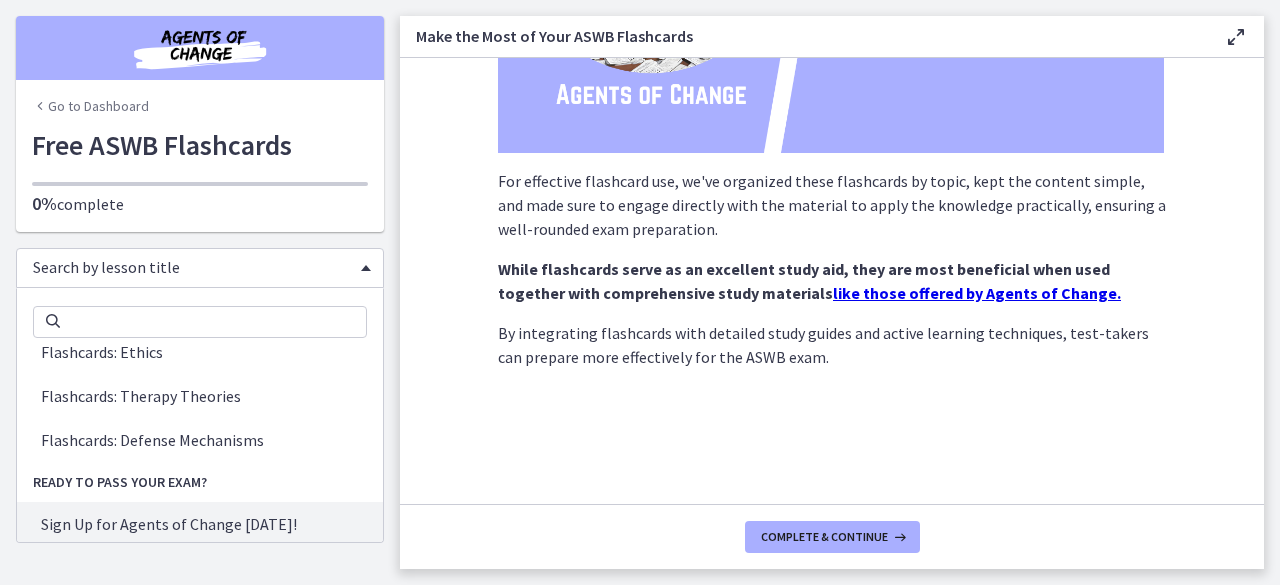 scroll, scrollTop: 0, scrollLeft: 0, axis: both 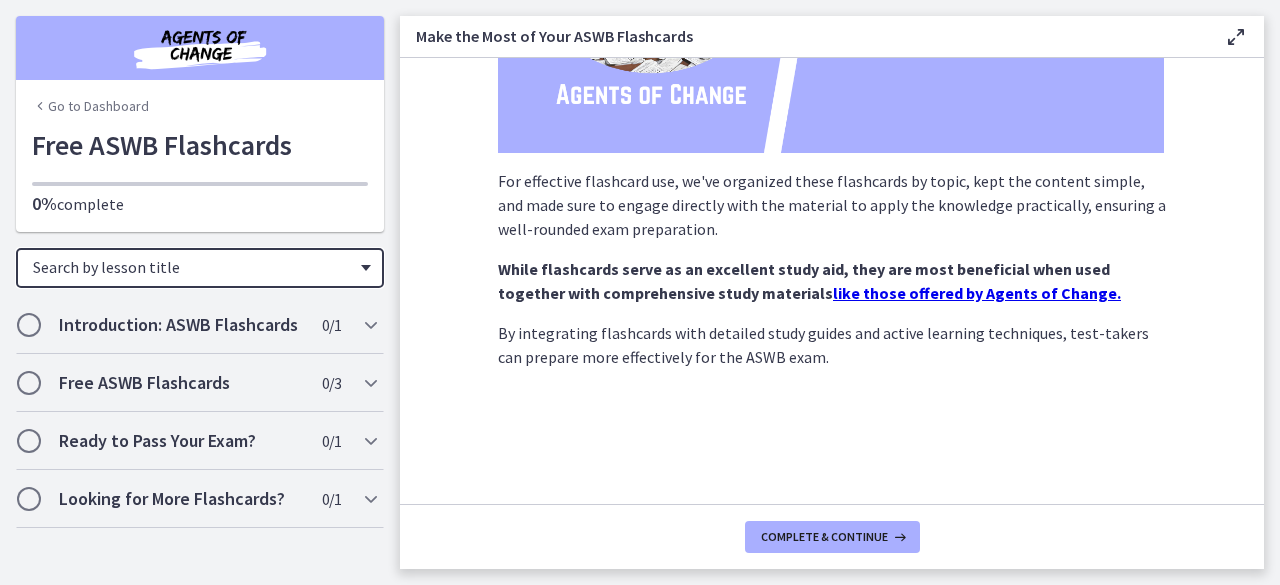 click on "Search by lesson title" at bounding box center [200, 268] 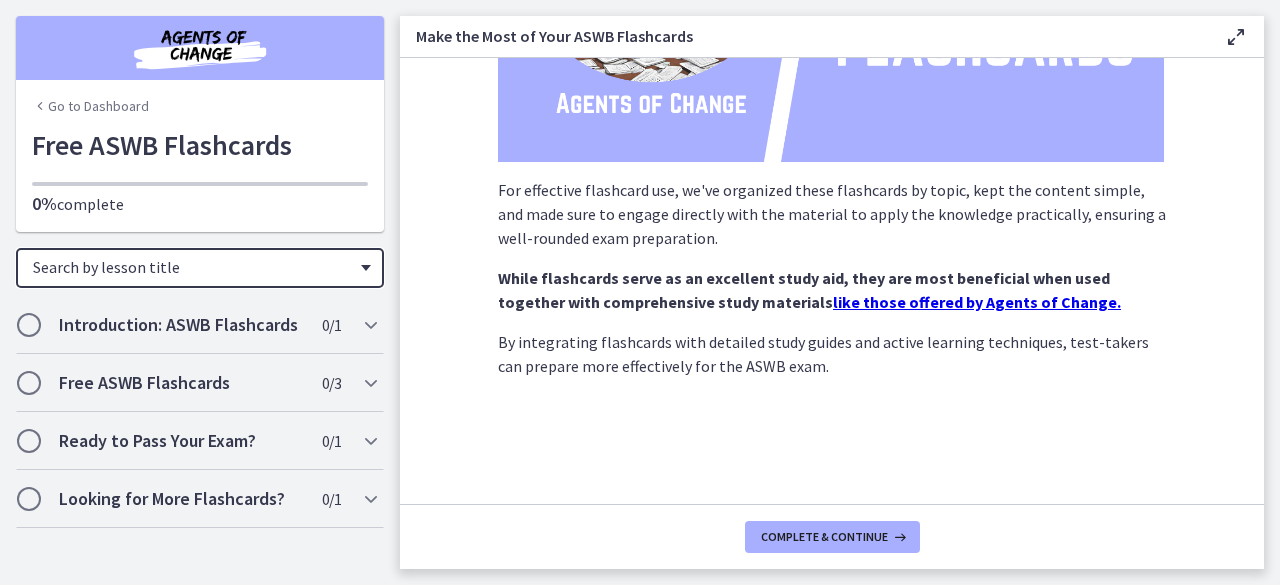 scroll, scrollTop: 400, scrollLeft: 0, axis: vertical 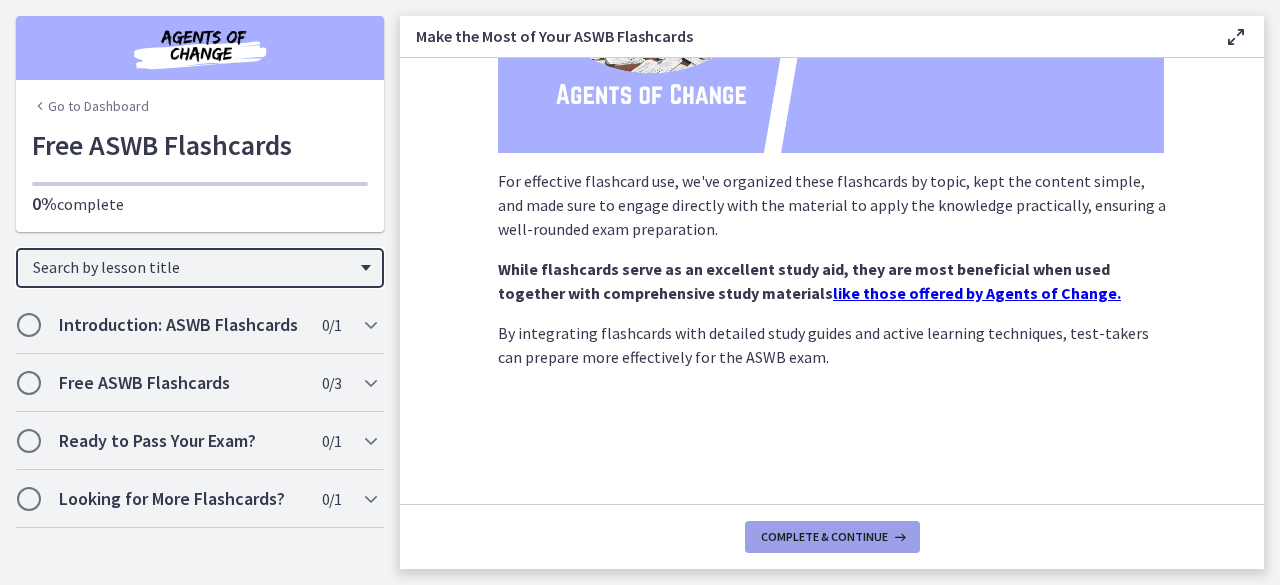 click on "Complete & continue" at bounding box center [832, 537] 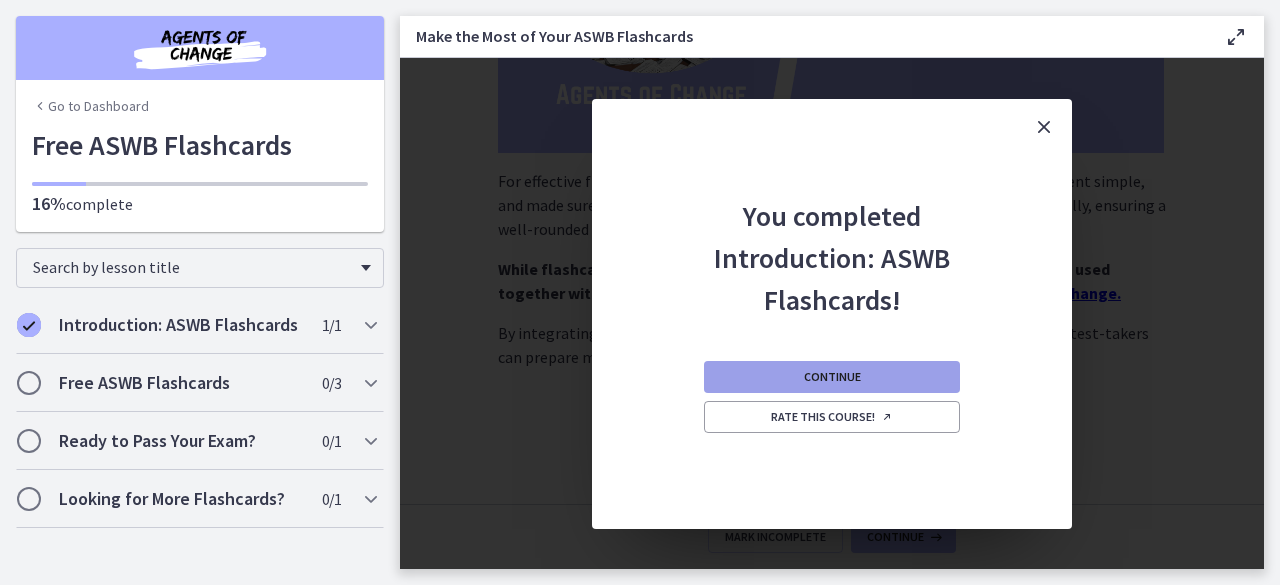 click on "Continue" at bounding box center (832, 377) 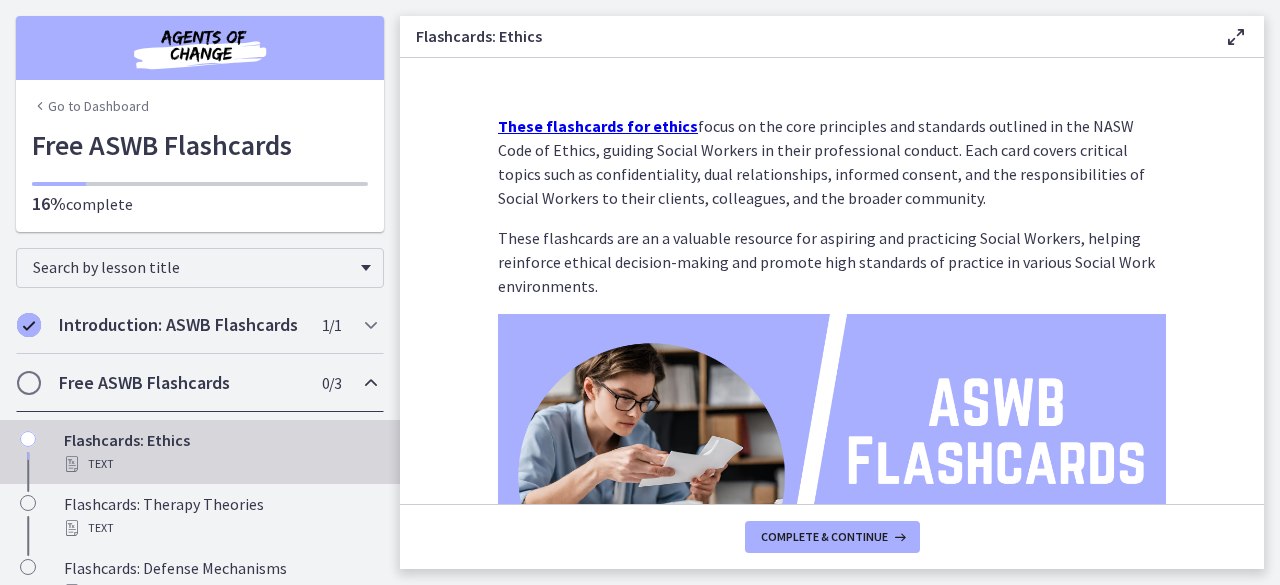 click on "These flashcards for ethics  focus on the core principles and standards outlined in the NASW Code of Ethics, guiding Social Workers in their professional conduct. Each card covers critical topics such as confidentiality, dual relationships, informed consent, and the responsibilities of Social Workers to their clients, colleagues, and the broader community.
These flashcards are an a valuable resource for aspiring and practicing Social Workers, helping reinforce ethical decision-making and promote high standards of practice in various Social Work environments.
Get started with the Ethics Flashcards!" 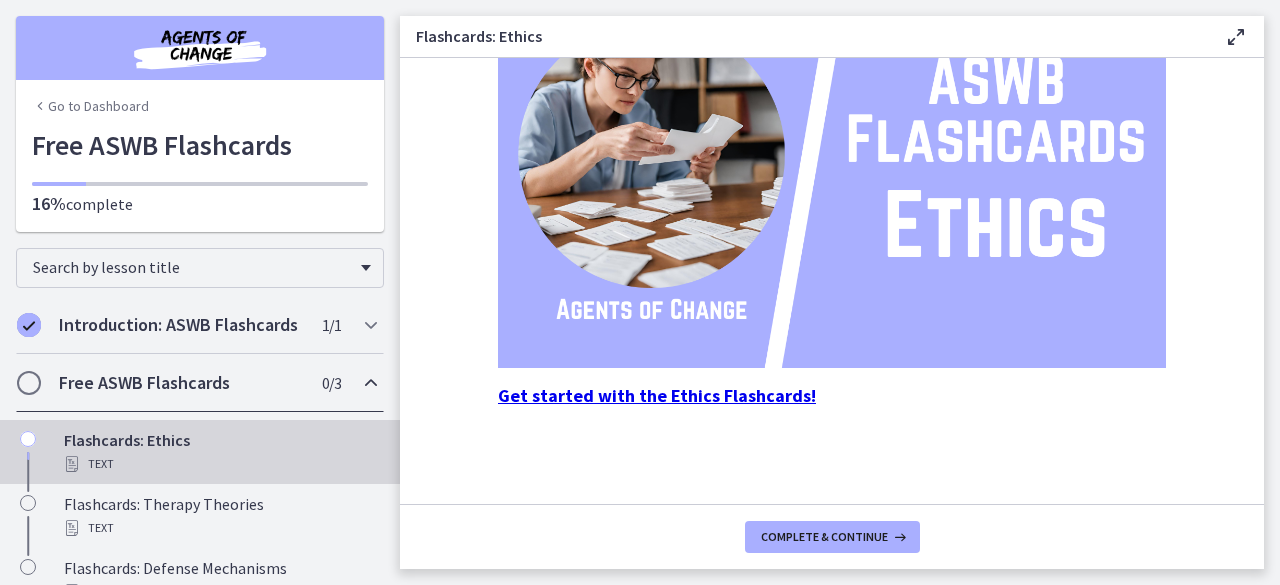scroll, scrollTop: 0, scrollLeft: 0, axis: both 